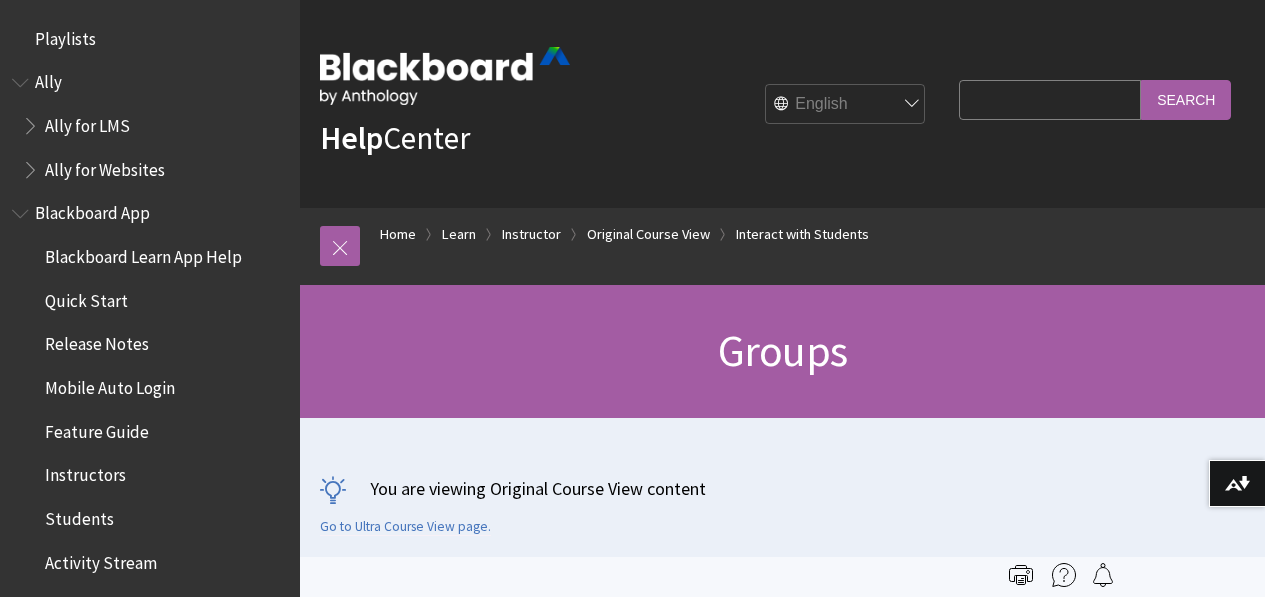 scroll, scrollTop: 0, scrollLeft: 0, axis: both 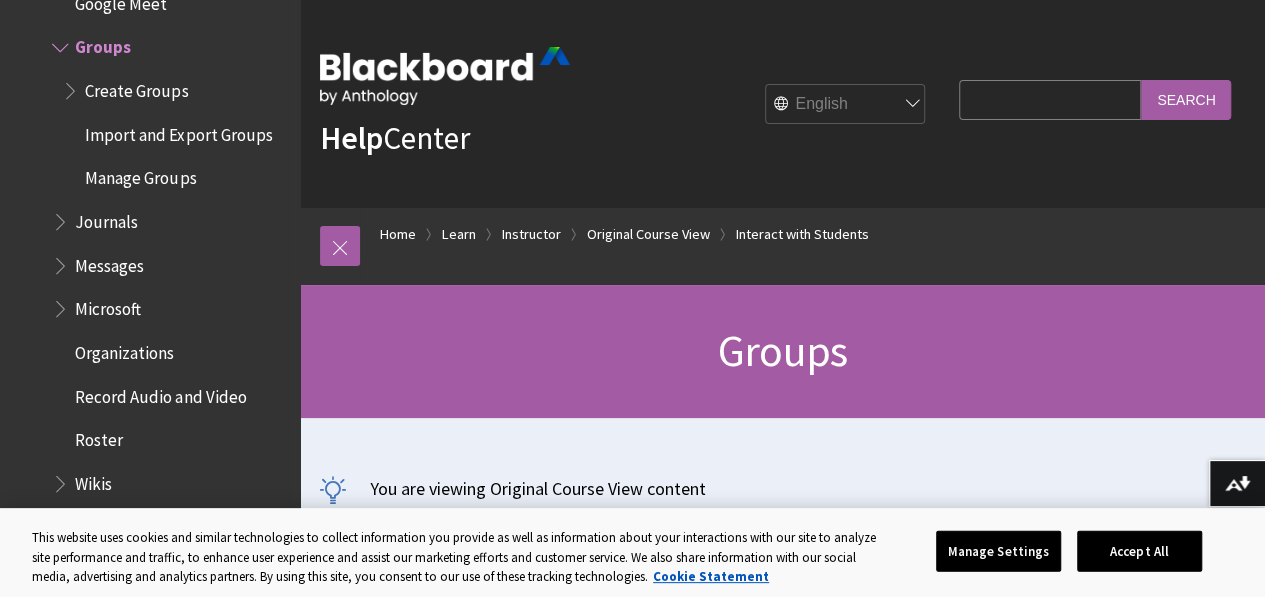 click on "Create Groups" at bounding box center (136, 87) 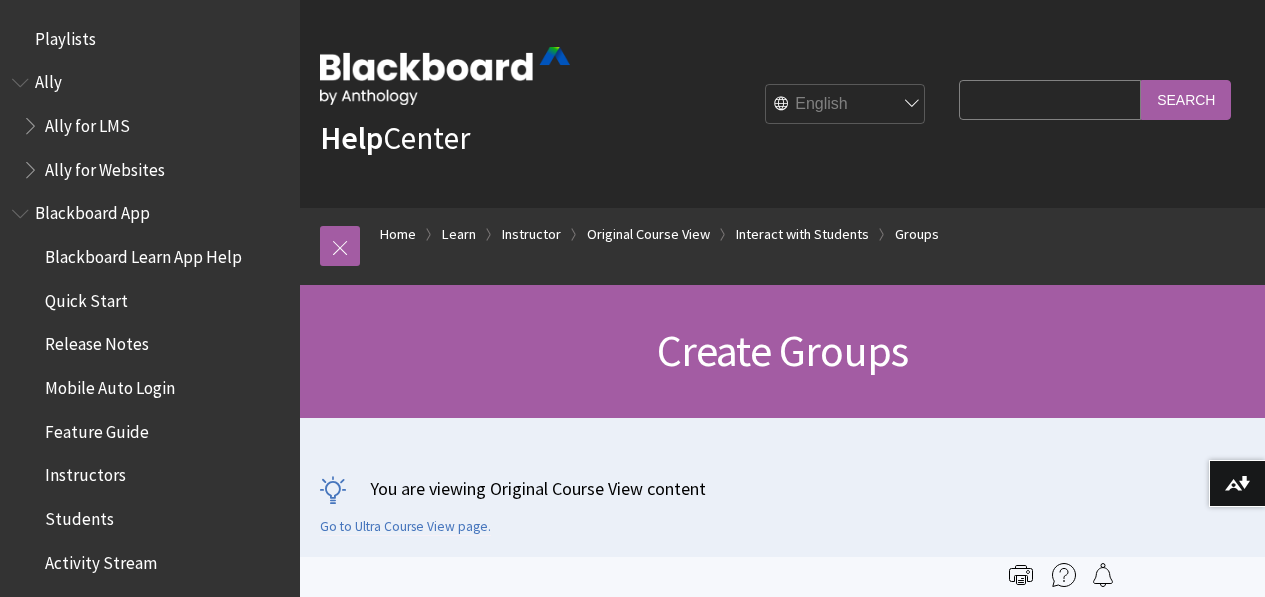 scroll, scrollTop: 0, scrollLeft: 0, axis: both 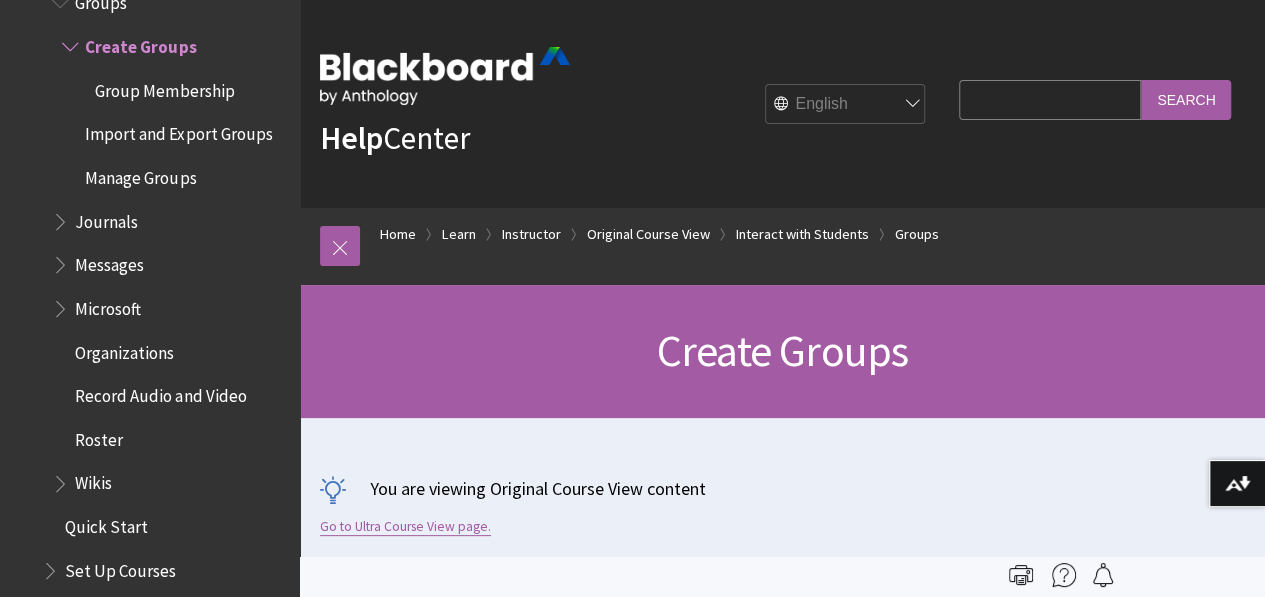 click on "Go to Ultra Course View page." at bounding box center (405, 527) 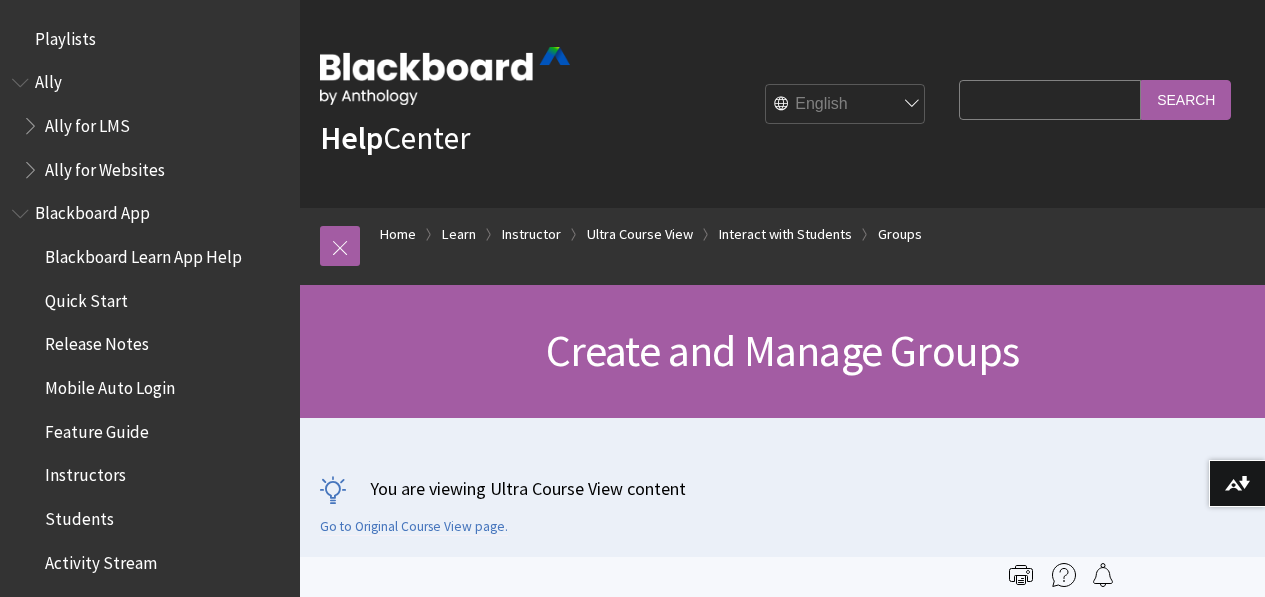 scroll, scrollTop: 0, scrollLeft: 0, axis: both 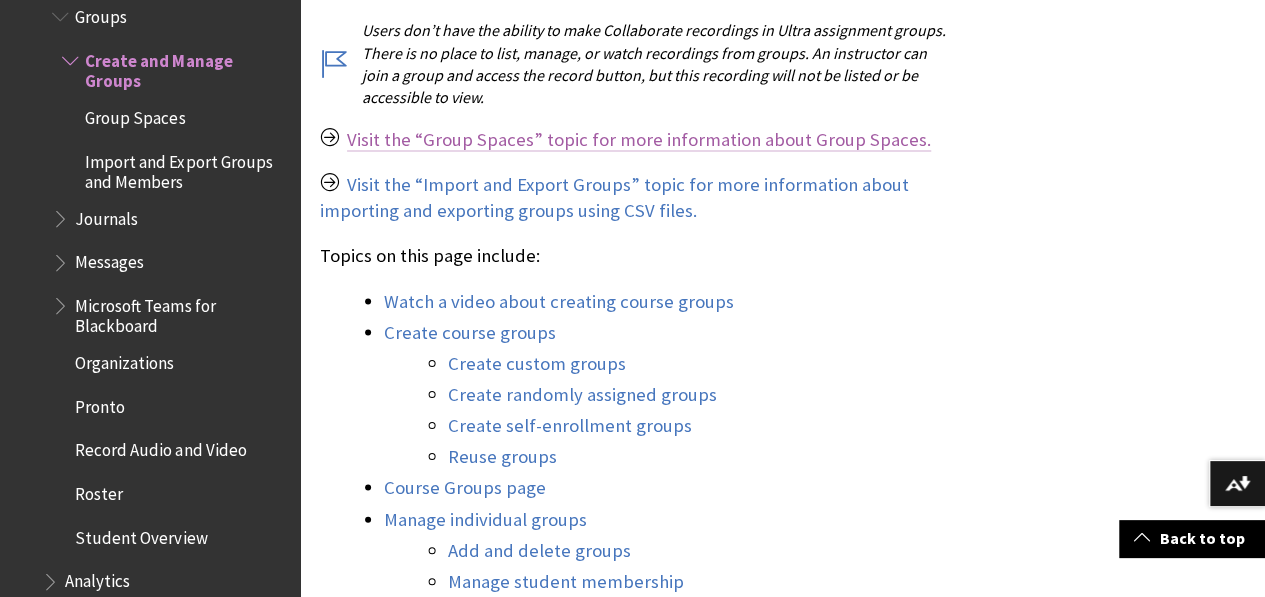 click on "Visit the “Group Spaces” topic for more information about Group Spaces." at bounding box center [639, 139] 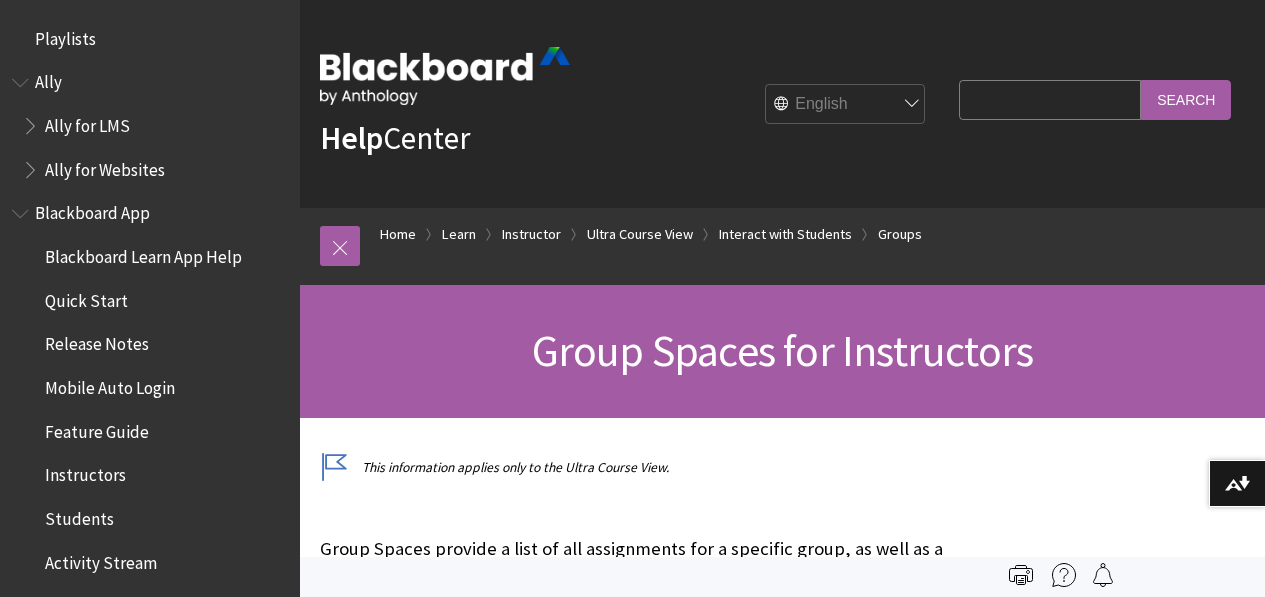 scroll, scrollTop: 0, scrollLeft: 0, axis: both 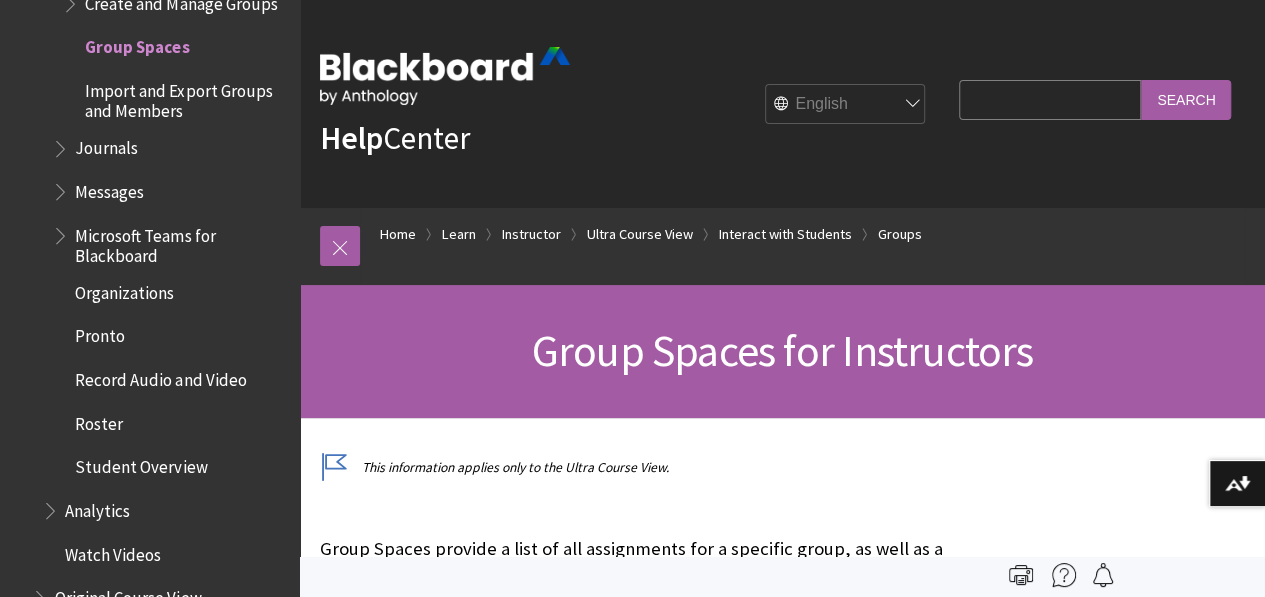 click on "Help  Center
English عربية Català Cymraeg Deutsch Español Suomi Français עברית Italiano 日本語 한국어 Nederlands Norsk (Bokmål) Português, Brasil Русский Svenska Türkçe 简体中文 Français Canadien
Search Query
Search" at bounding box center [782, 104] 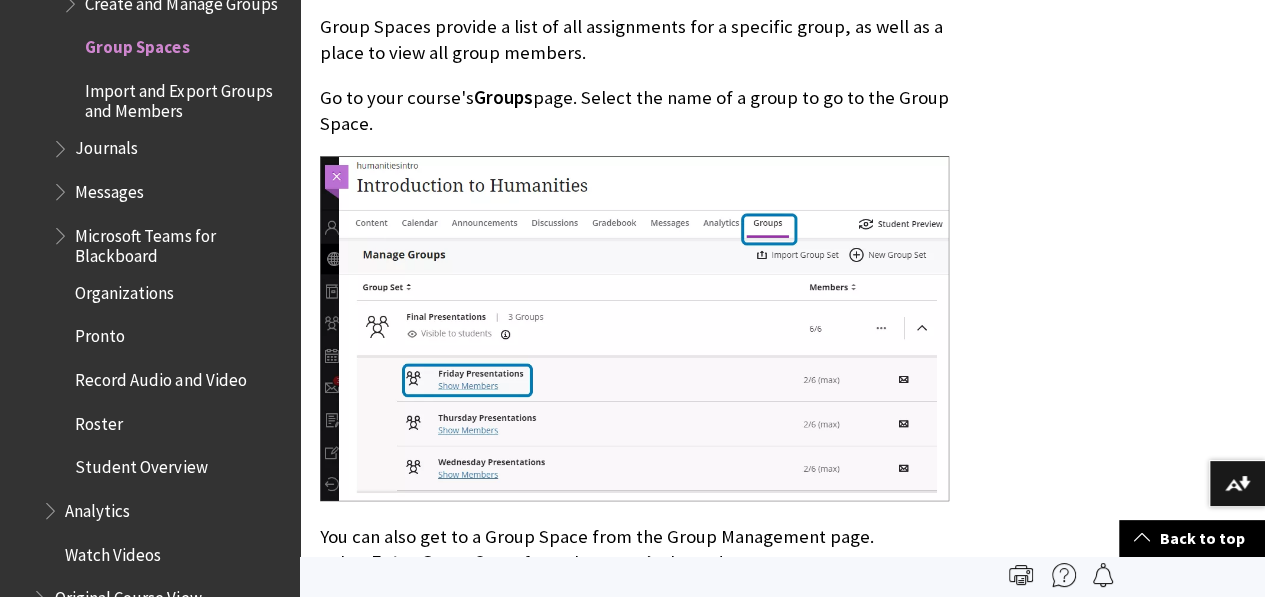 scroll, scrollTop: 0, scrollLeft: 0, axis: both 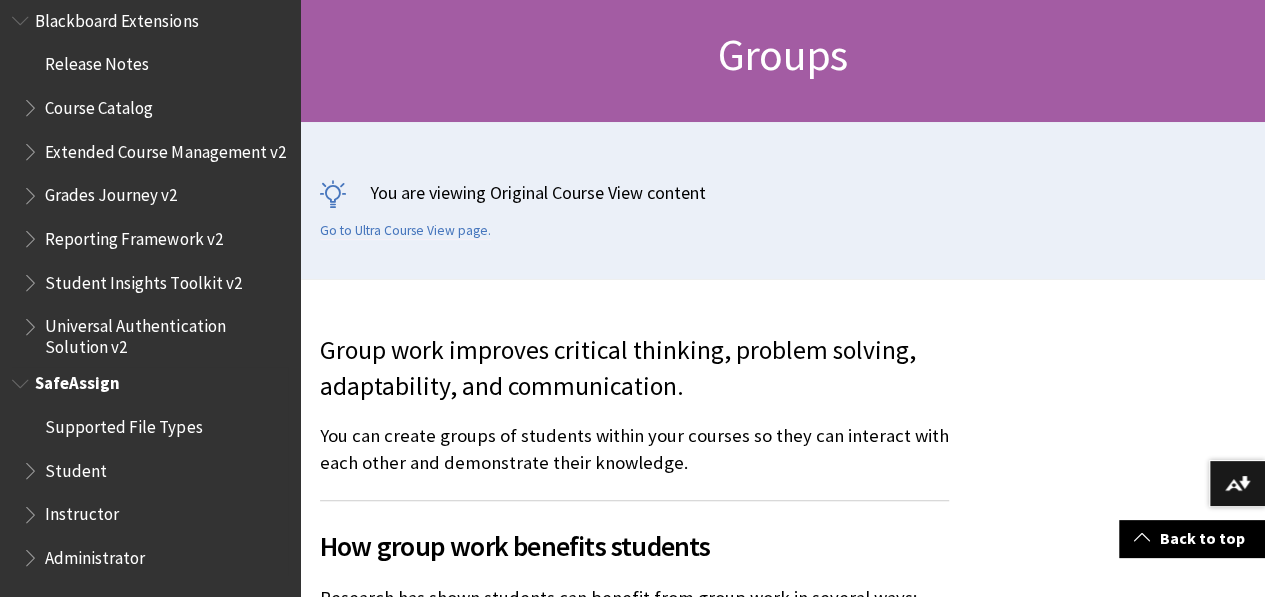click on "Instructor" at bounding box center [82, 511] 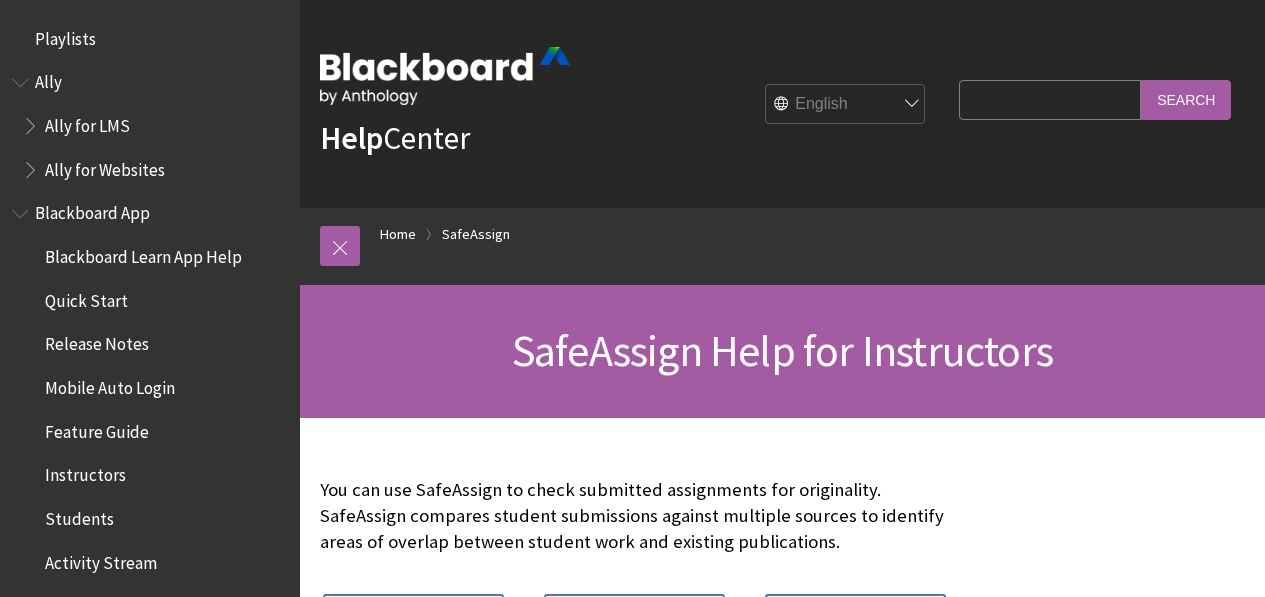 scroll, scrollTop: 0, scrollLeft: 0, axis: both 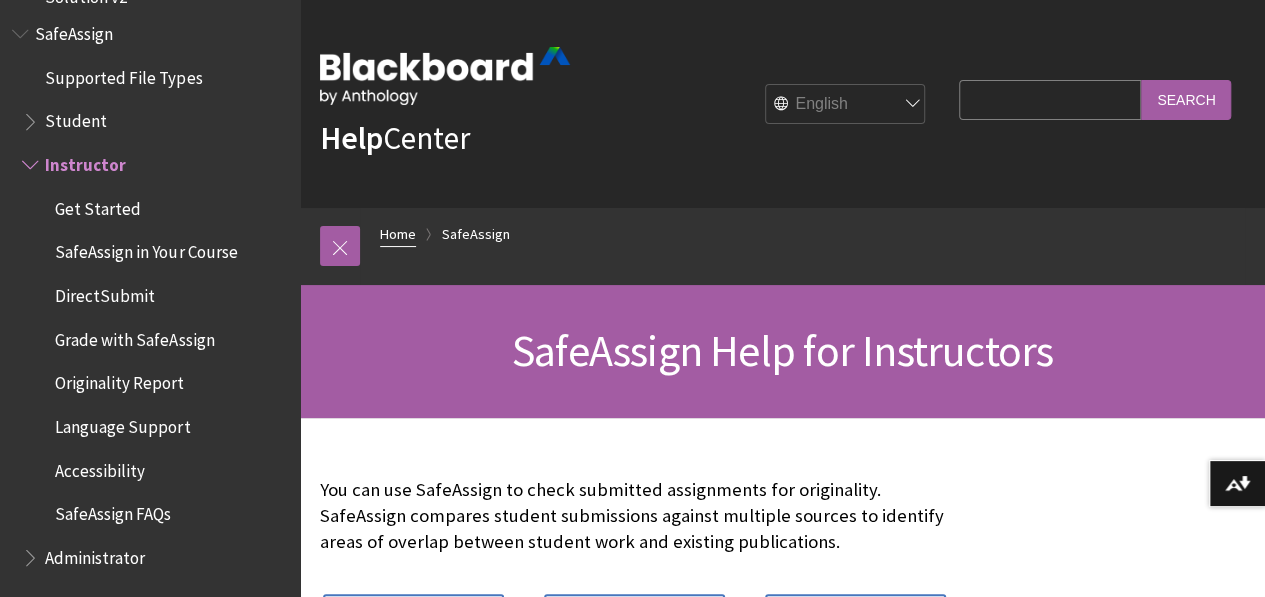 click on "Home" at bounding box center [398, 234] 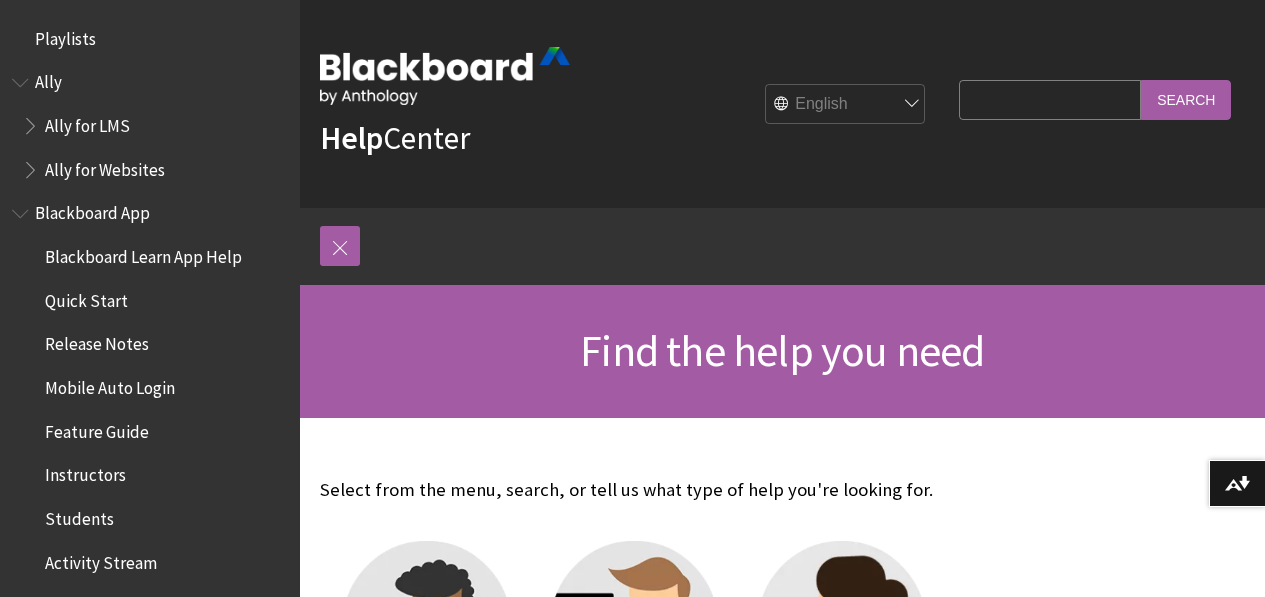 scroll, scrollTop: 0, scrollLeft: 0, axis: both 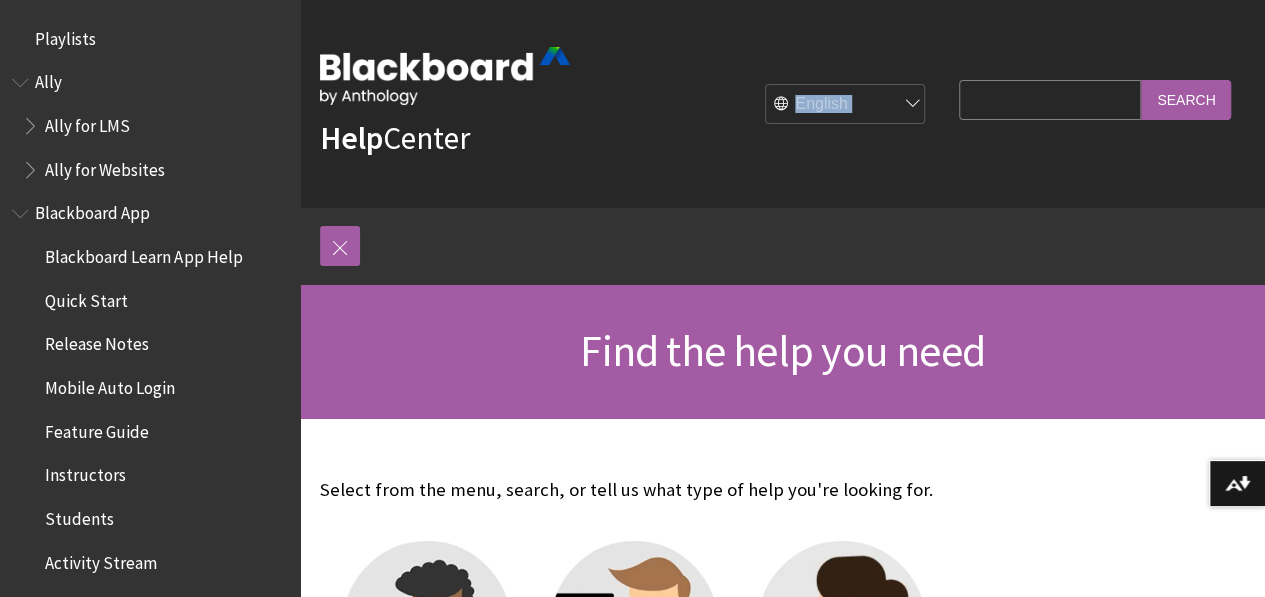 drag, startPoint x: 1248, startPoint y: 23, endPoint x: 426, endPoint y: 127, distance: 828.553 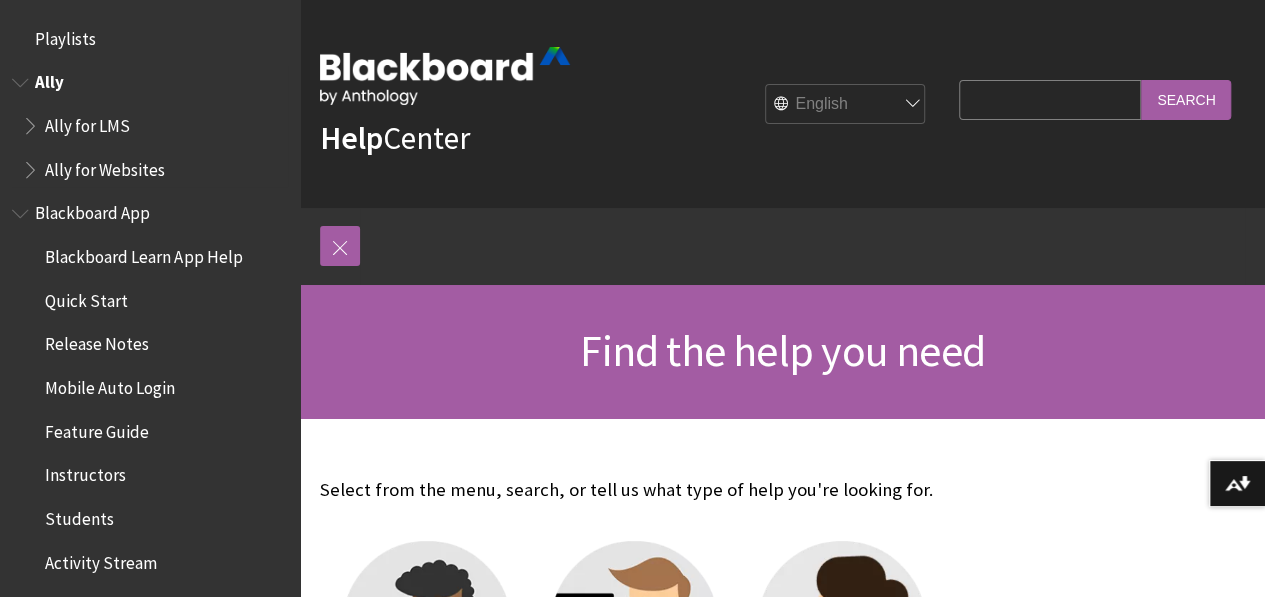 click on "Ally for LMS" at bounding box center [155, 126] 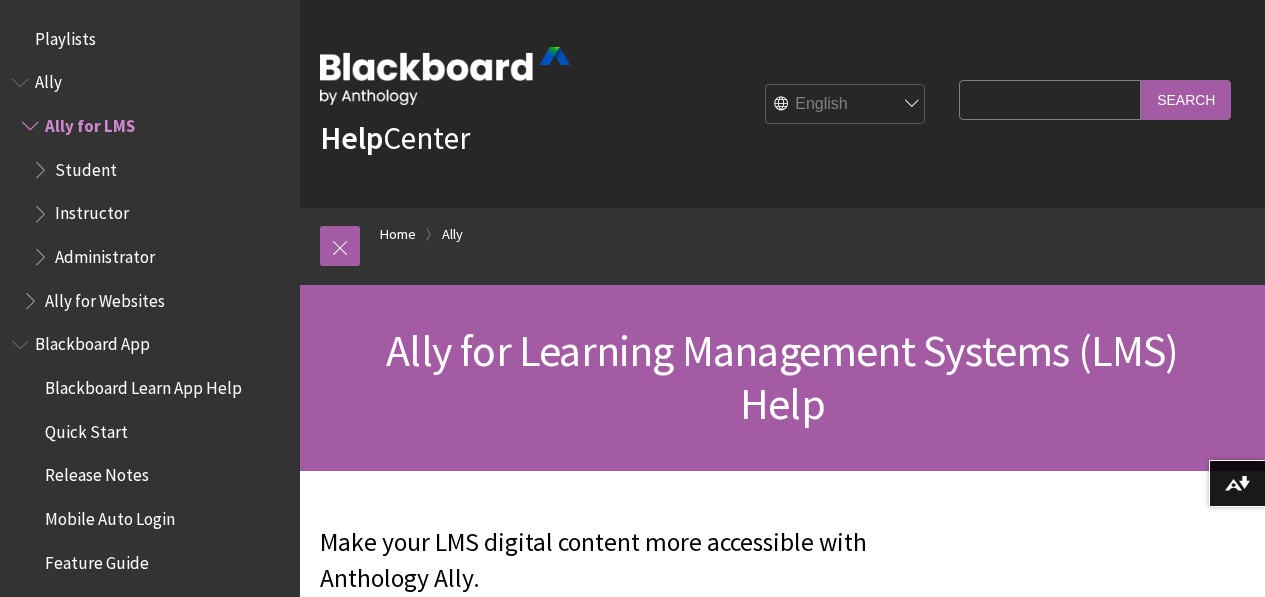 click on "Help  Center
English عربية Català Cymraeg Deutsch Español Suomi Français עברית Italiano 日本語 한국어 Nederlands Norsk (Bokmål) Português, Brasil Русский Svenska Türkçe 简体中文 Français Canadien
Search Query
Search
Breadcrumb
Home
Ally
All Products
Playlists
Playlists" at bounding box center [782, 235] 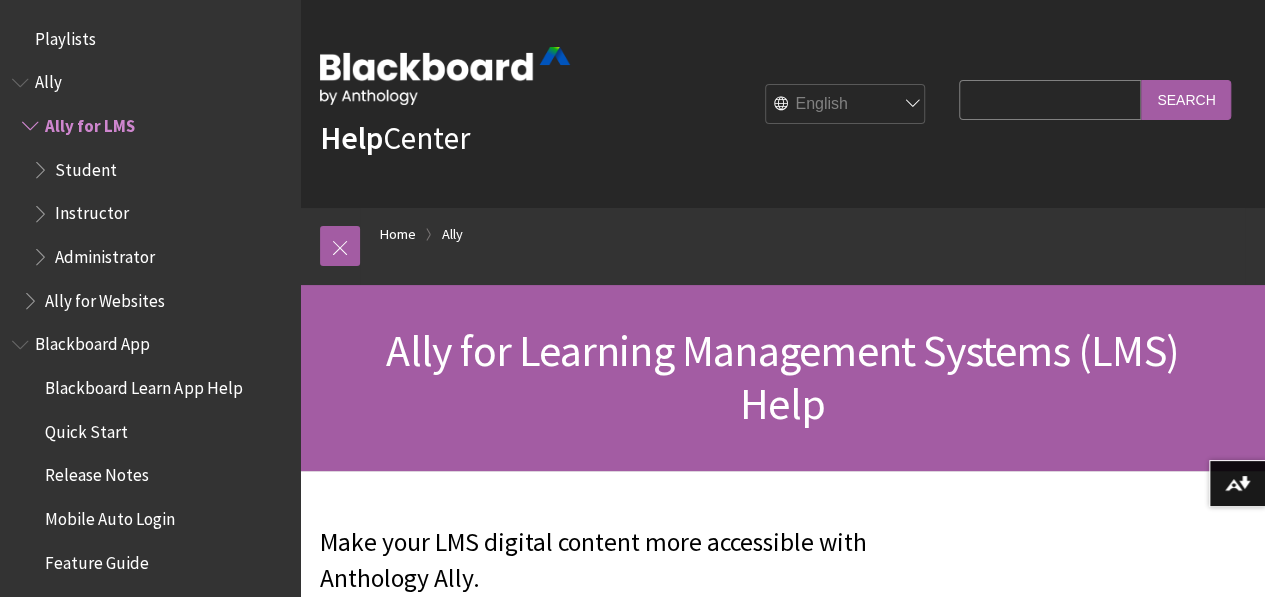 scroll, scrollTop: 79, scrollLeft: 0, axis: vertical 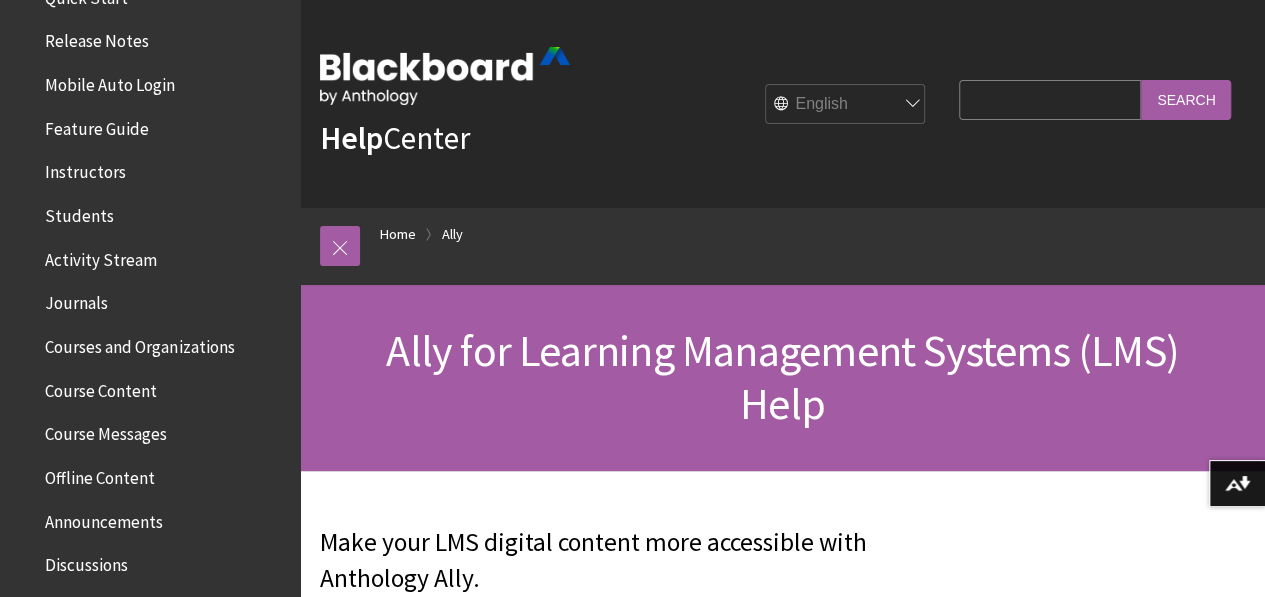 click on "Students" at bounding box center [79, 212] 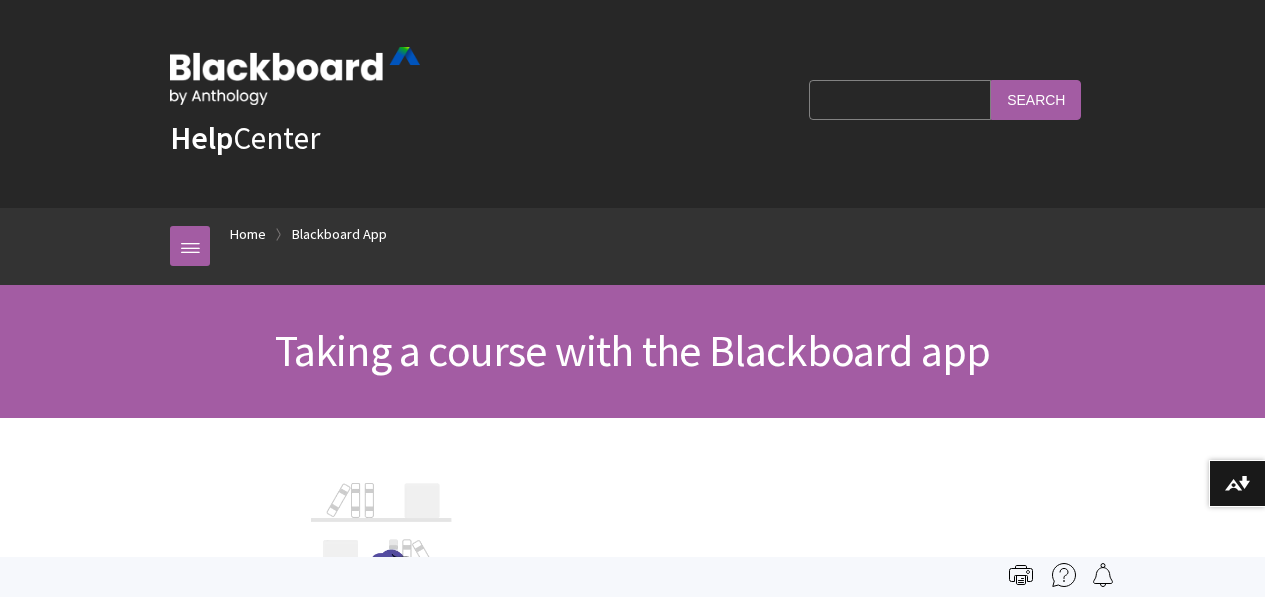 scroll, scrollTop: 0, scrollLeft: 0, axis: both 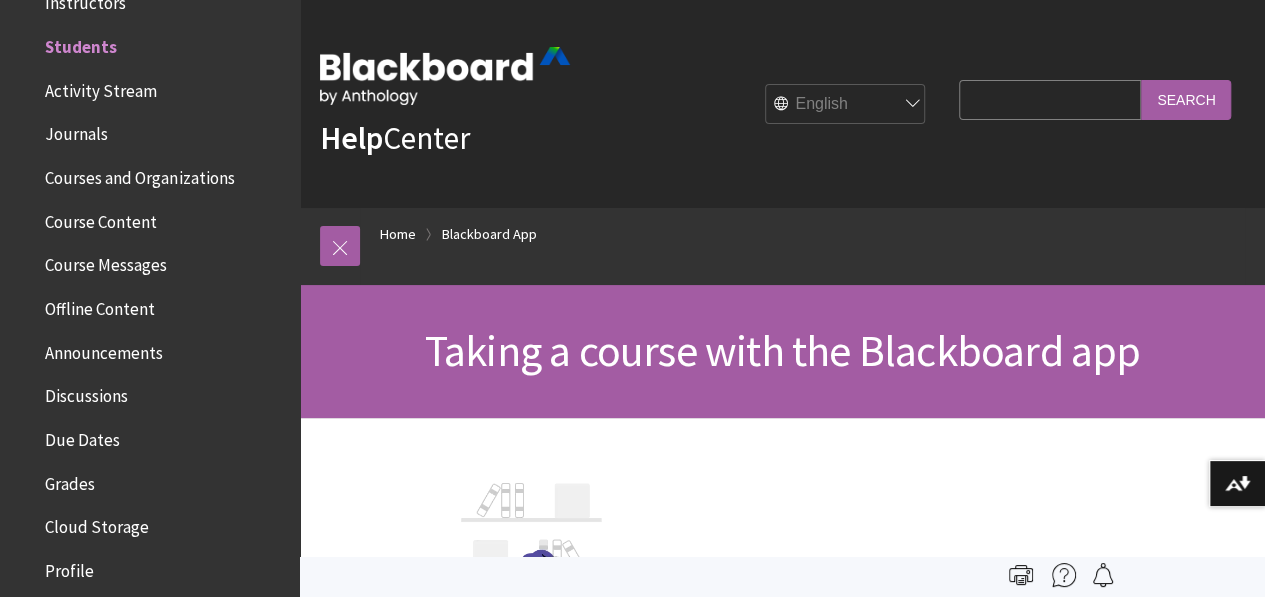 click on "Home
Blackboard App" at bounding box center [802, 237] 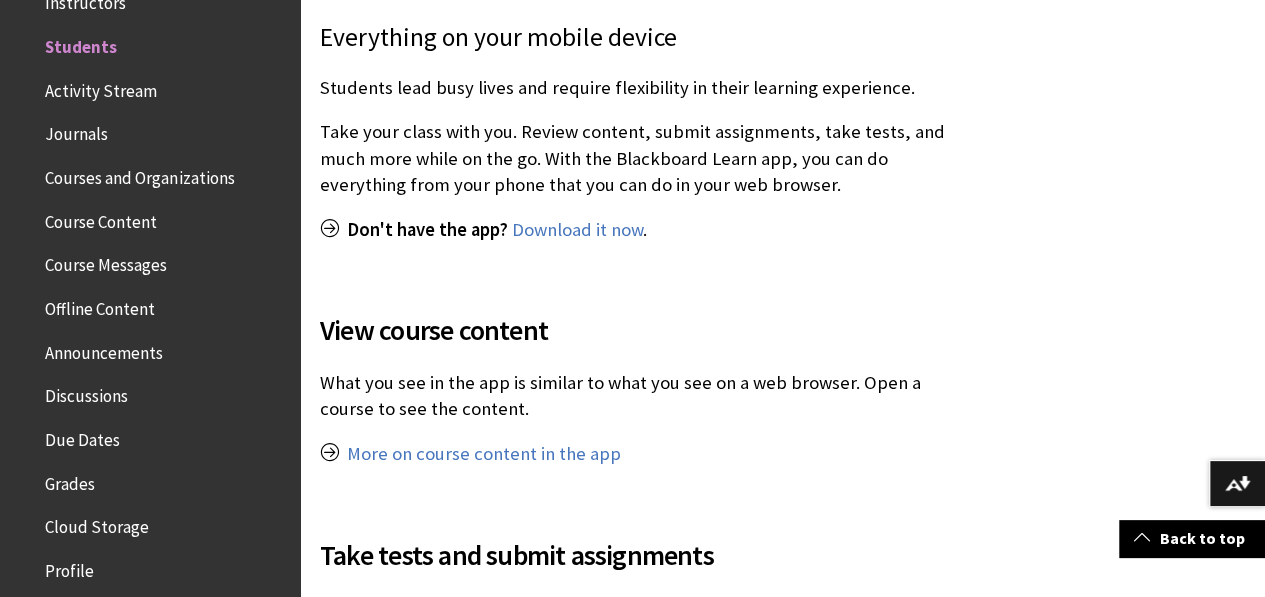 scroll, scrollTop: 0, scrollLeft: 0, axis: both 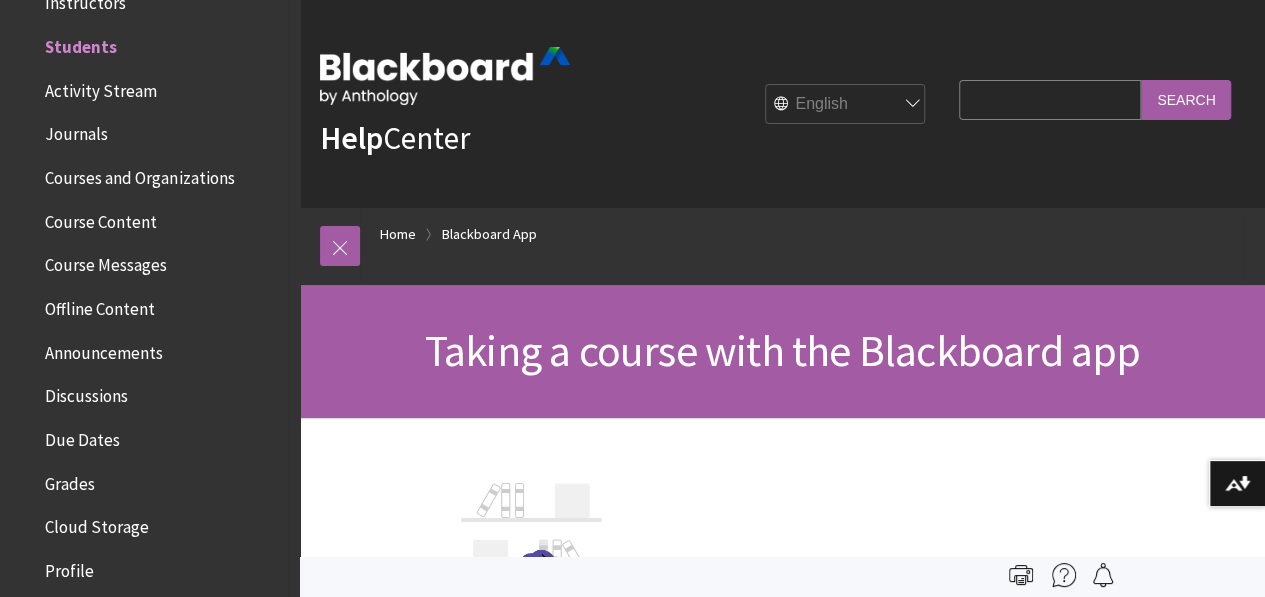 click on "Courses and Organizations" at bounding box center [139, 174] 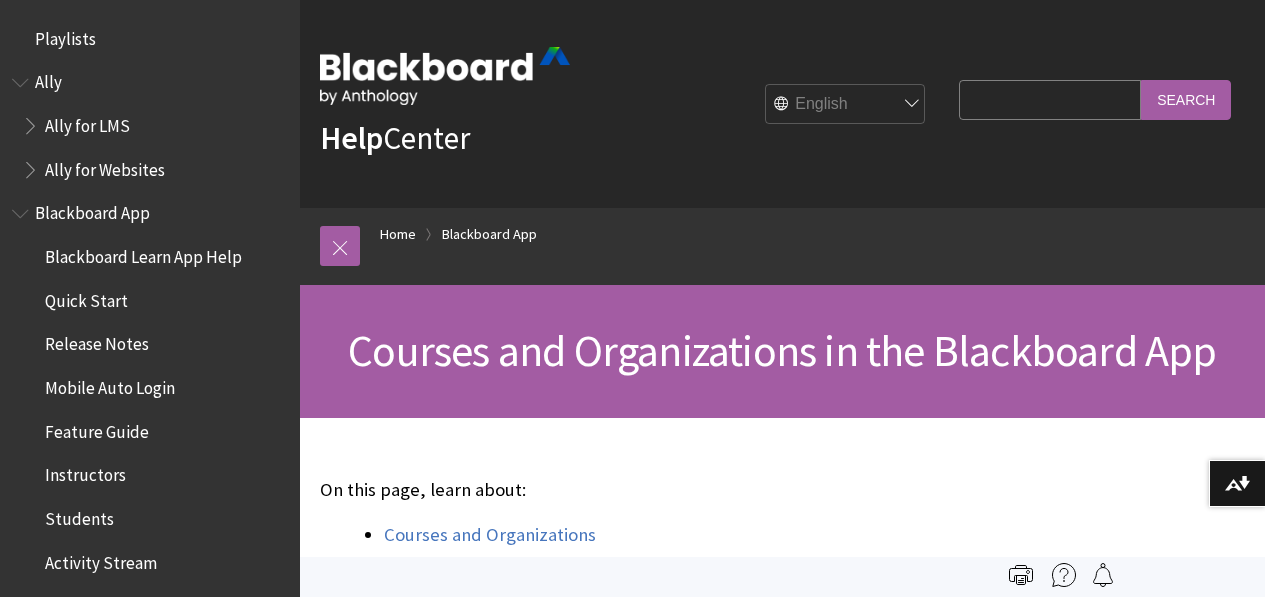 scroll, scrollTop: 0, scrollLeft: 0, axis: both 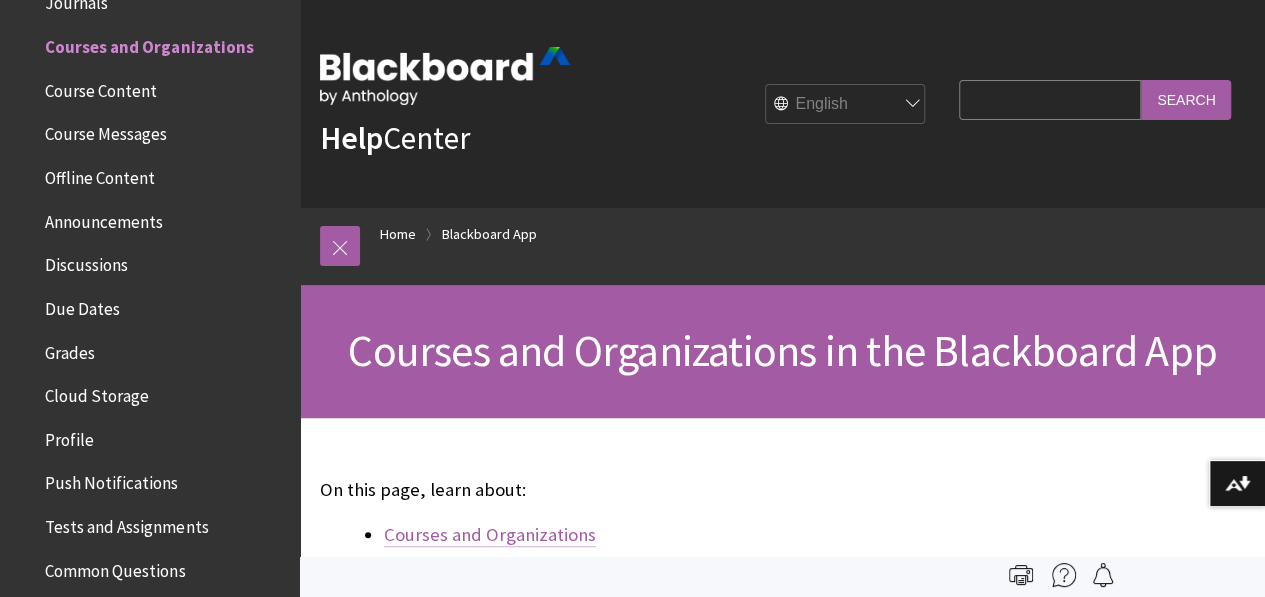 click on "Courses and Organizations" at bounding box center (490, 535) 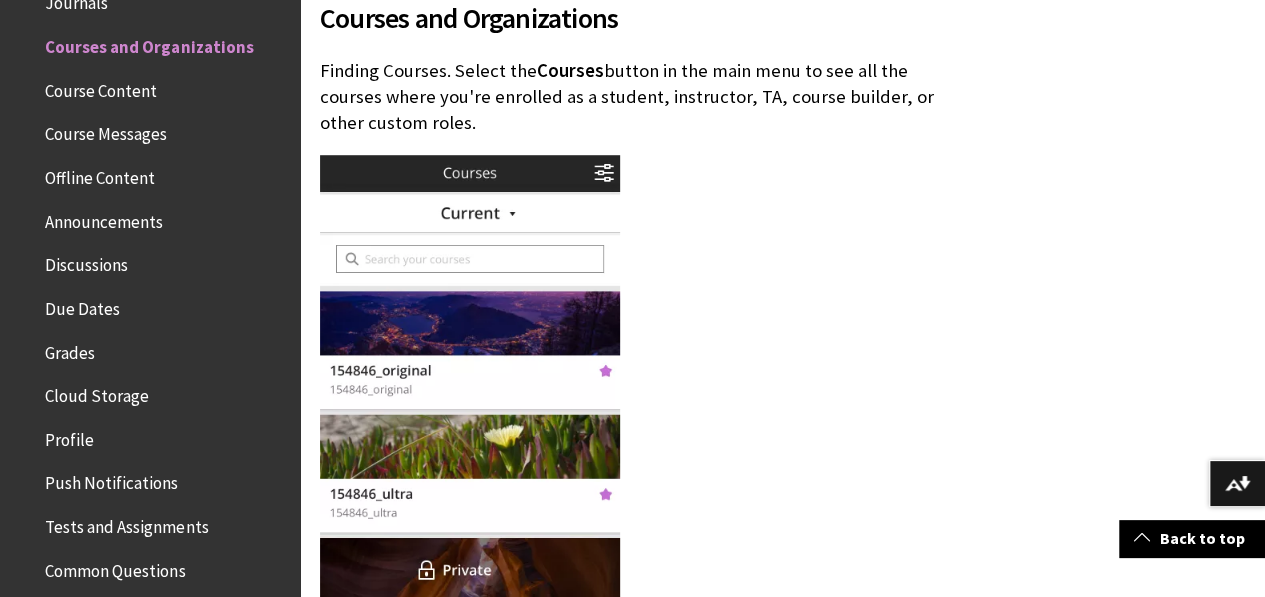 scroll, scrollTop: 1172, scrollLeft: 0, axis: vertical 